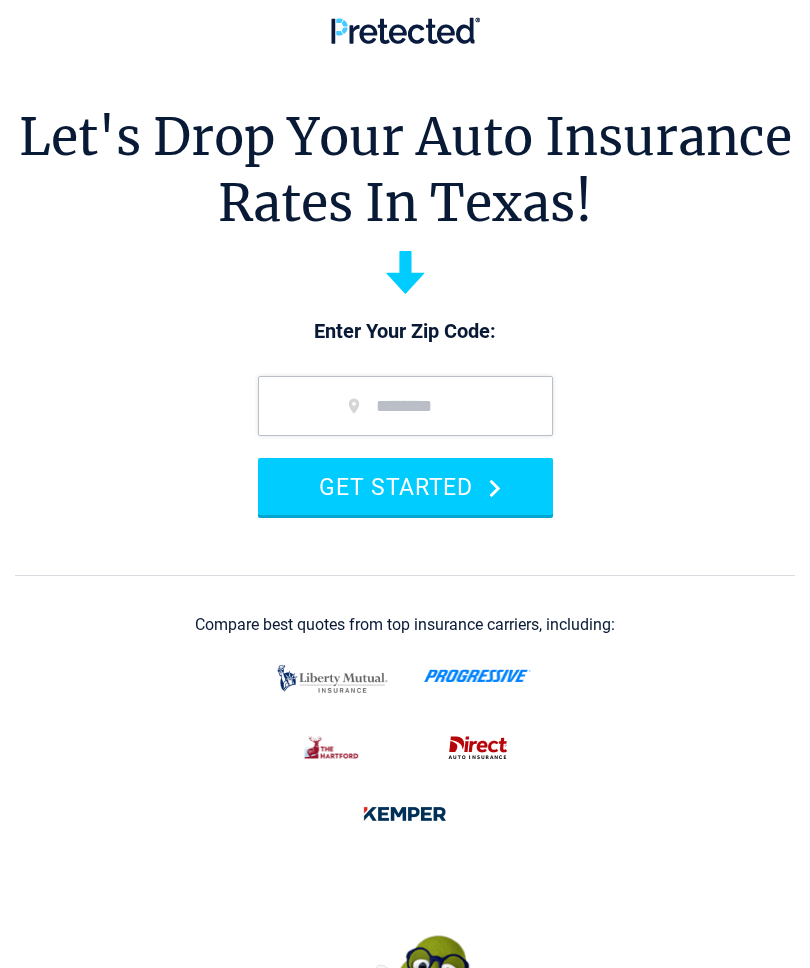 scroll, scrollTop: 0, scrollLeft: 0, axis: both 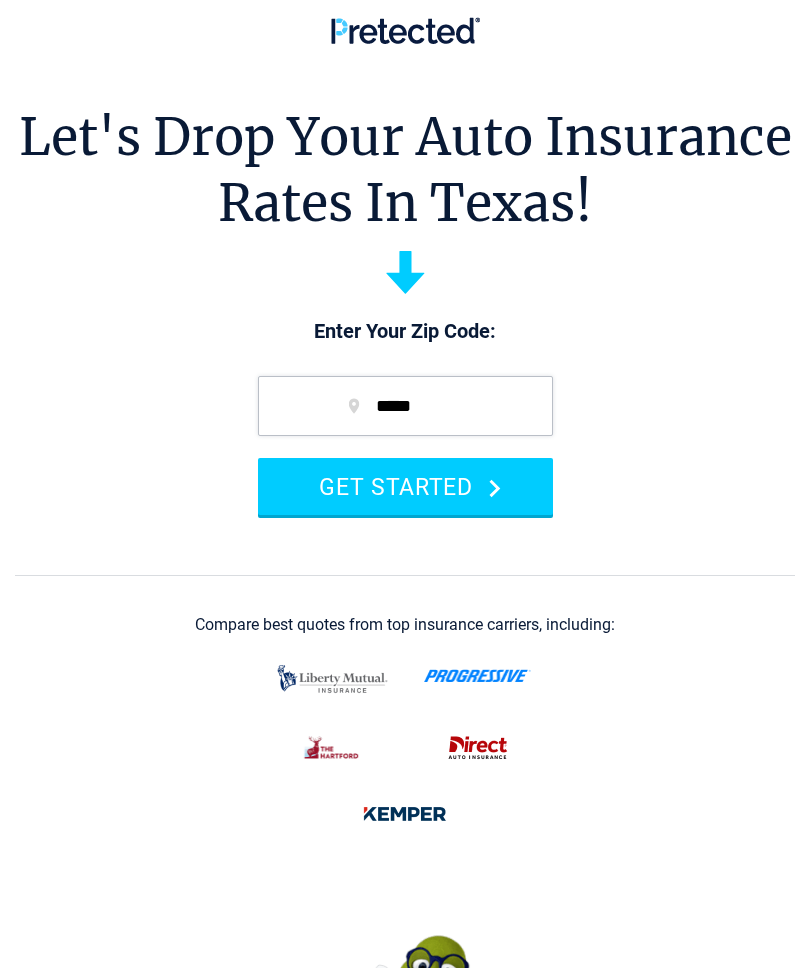 type on "*****" 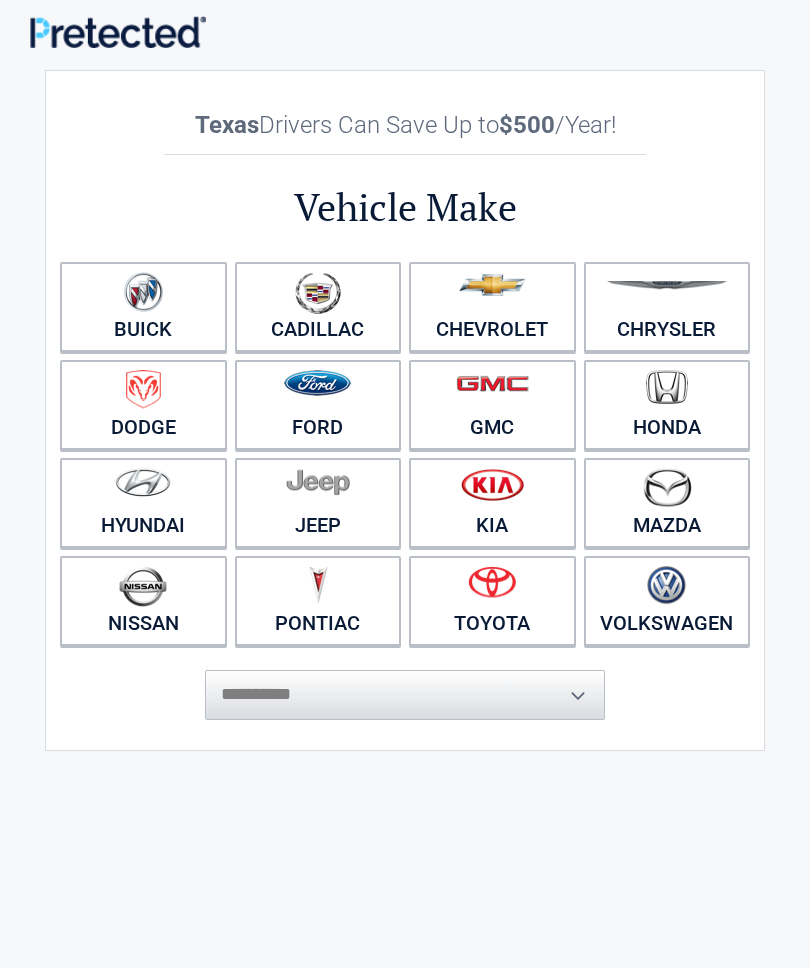 scroll, scrollTop: 0, scrollLeft: 0, axis: both 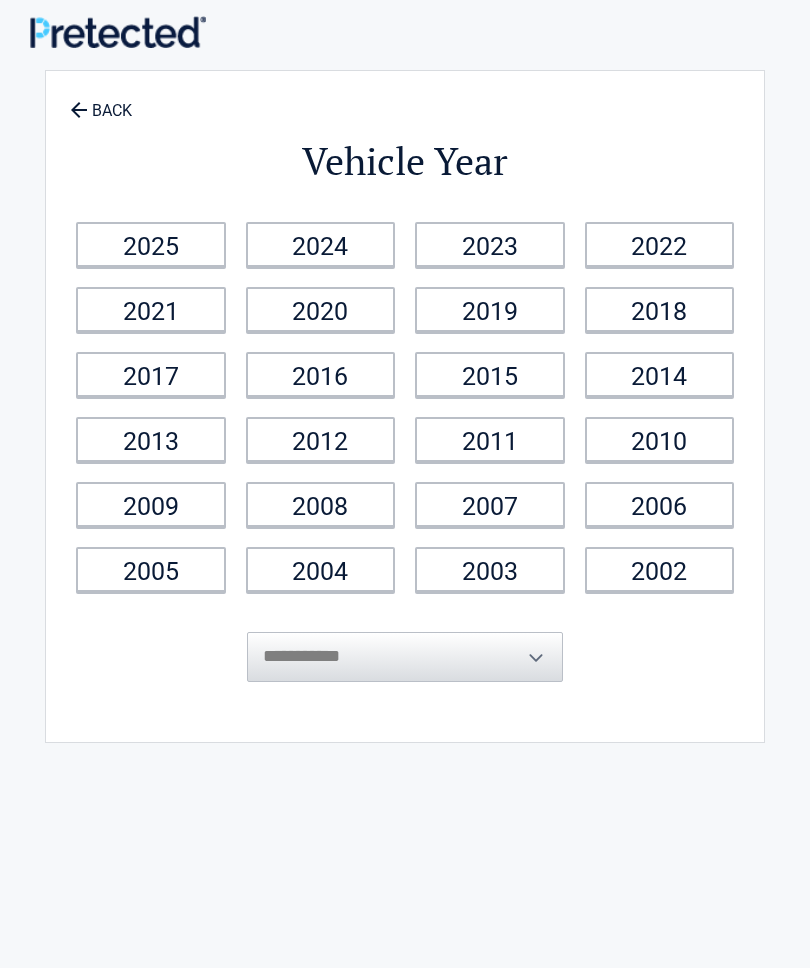 click on "2018" at bounding box center [660, 309] 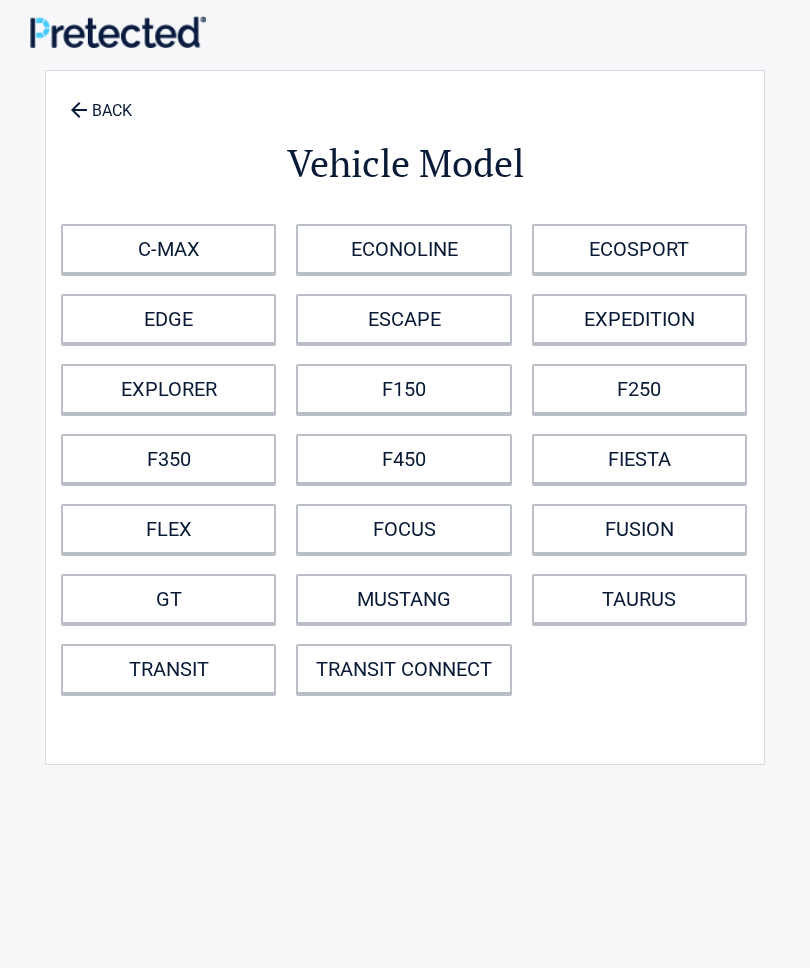 click on "ESCAPE" at bounding box center [403, 319] 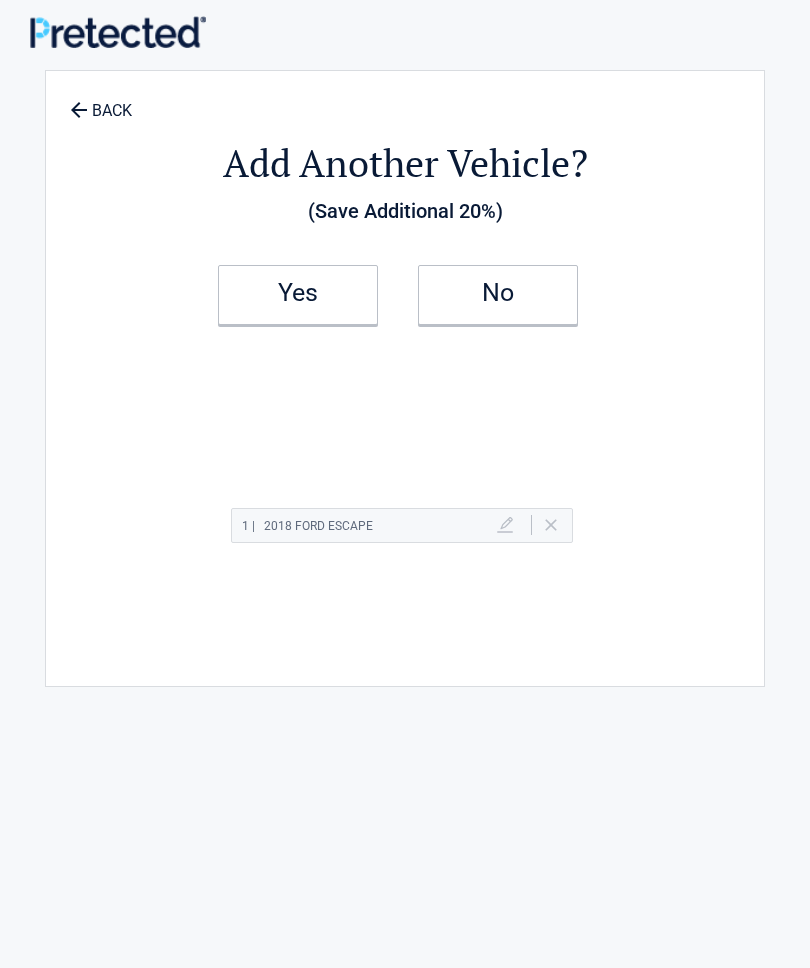 click on "No" at bounding box center [498, 295] 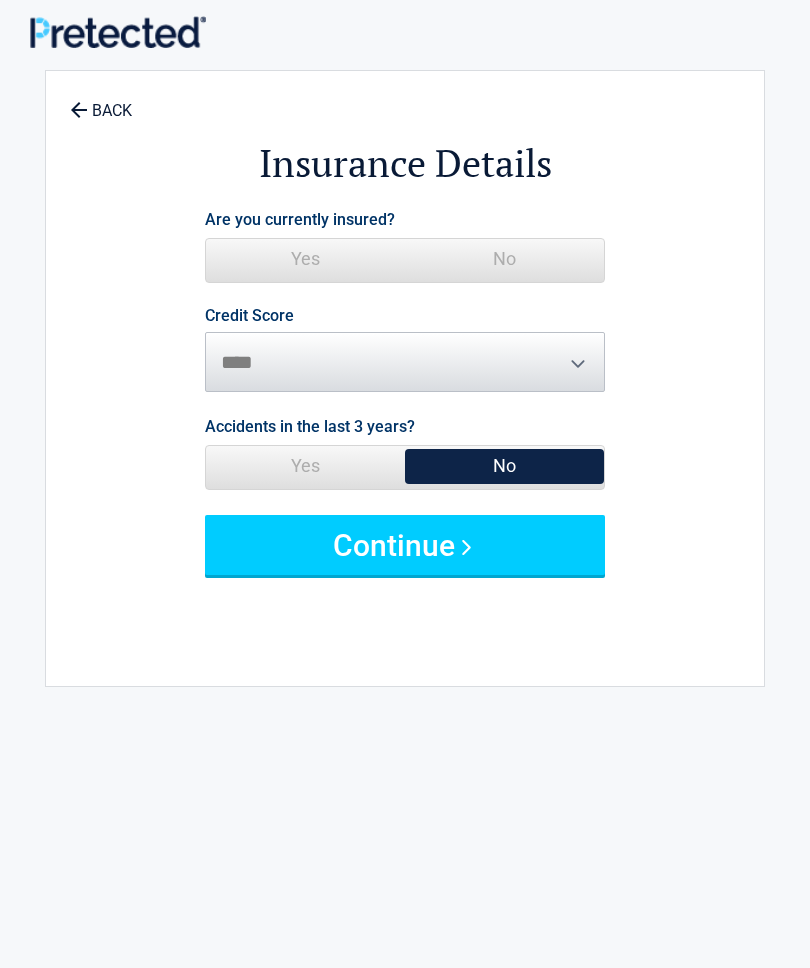click on "Yes" at bounding box center [305, 259] 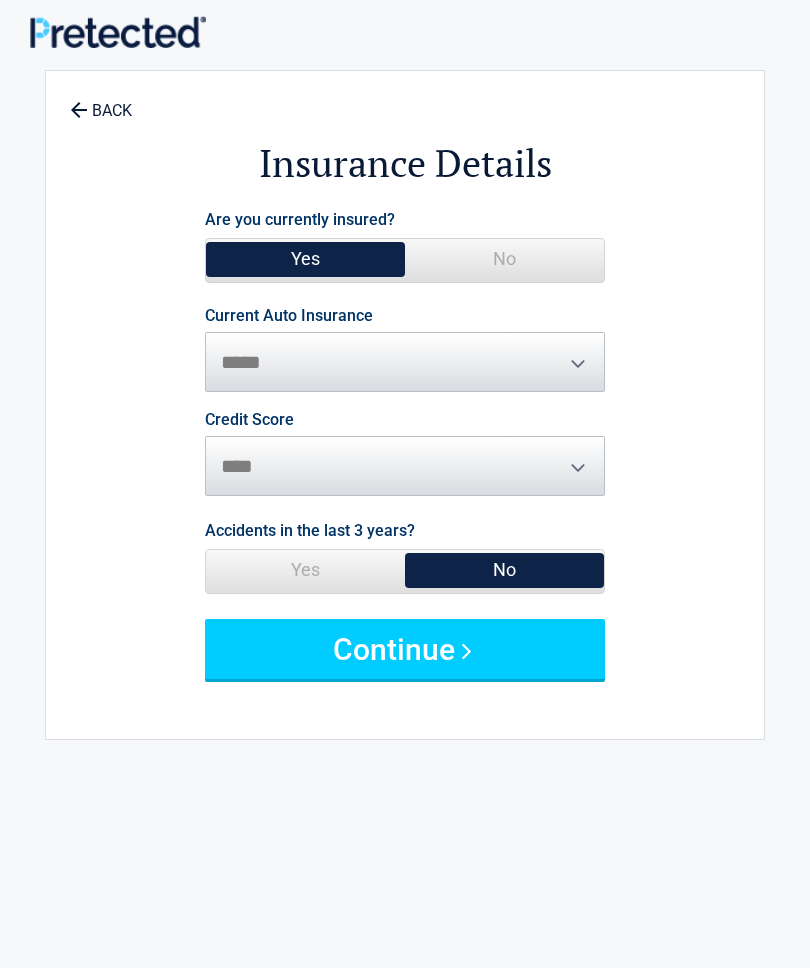 click on "Credit Score
*********
****
*******
****" at bounding box center [405, 454] 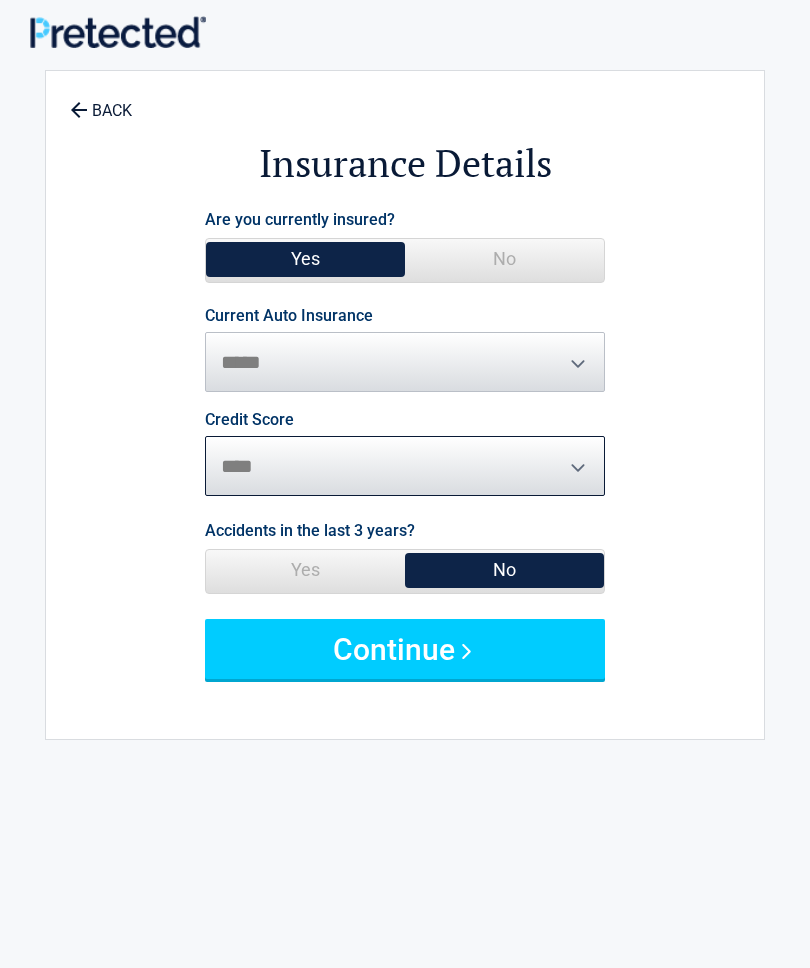 click on "*********
****
*******
****" at bounding box center [405, 466] 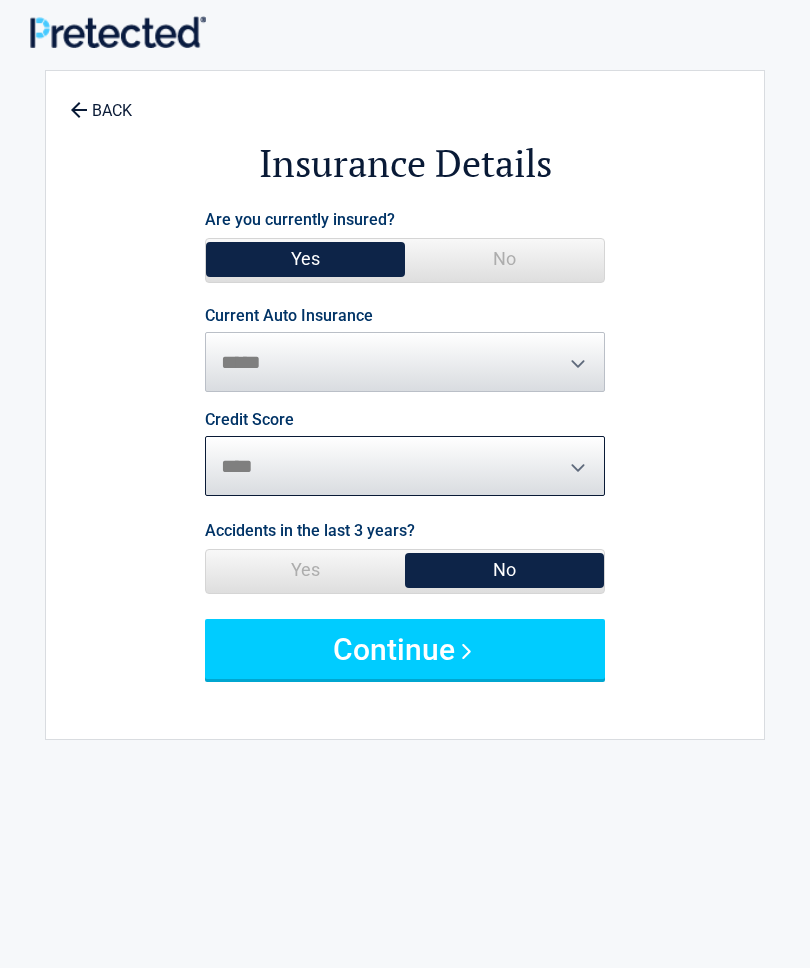 select on "*******" 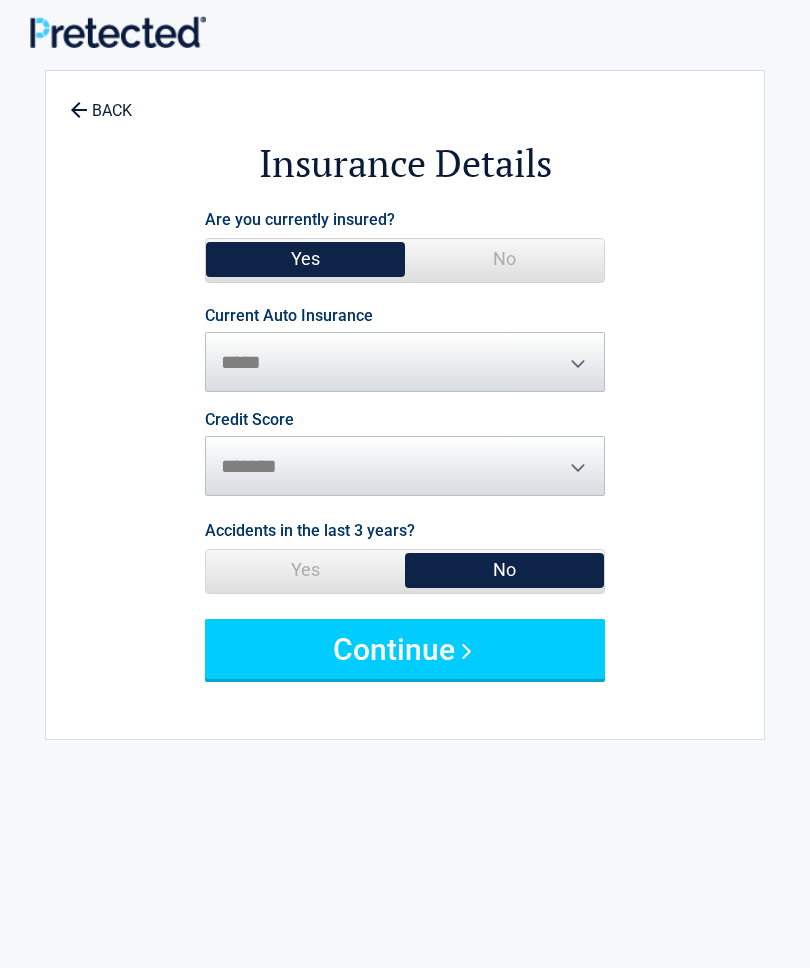 click on "Yes" at bounding box center [305, 570] 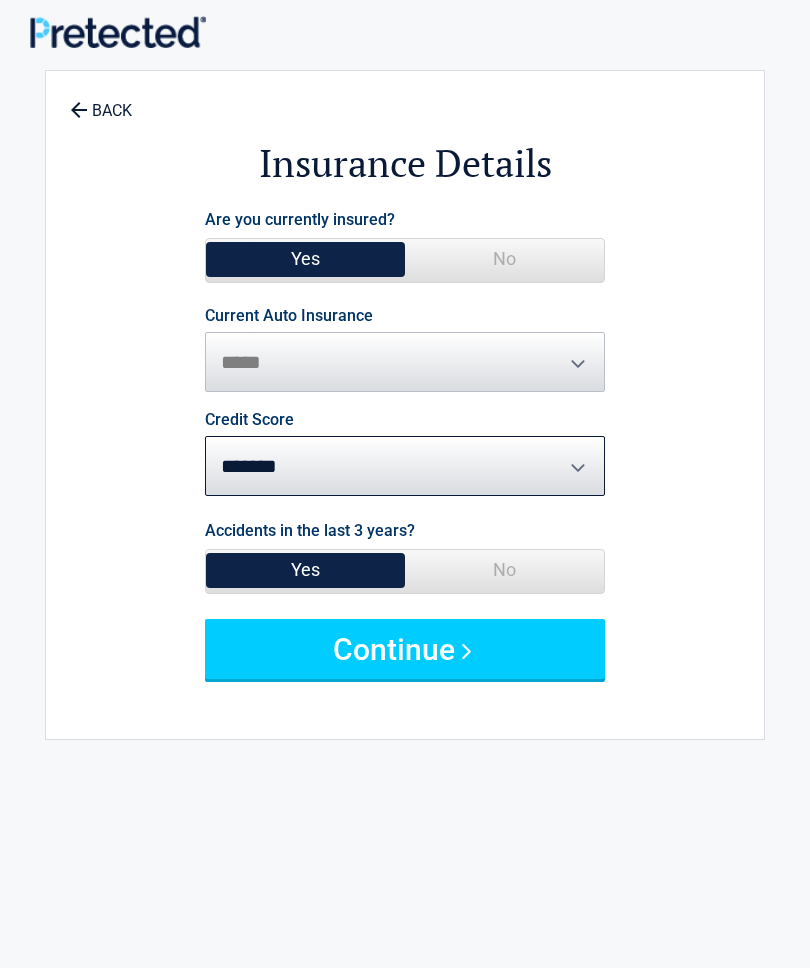 click on "Continue" at bounding box center (405, 649) 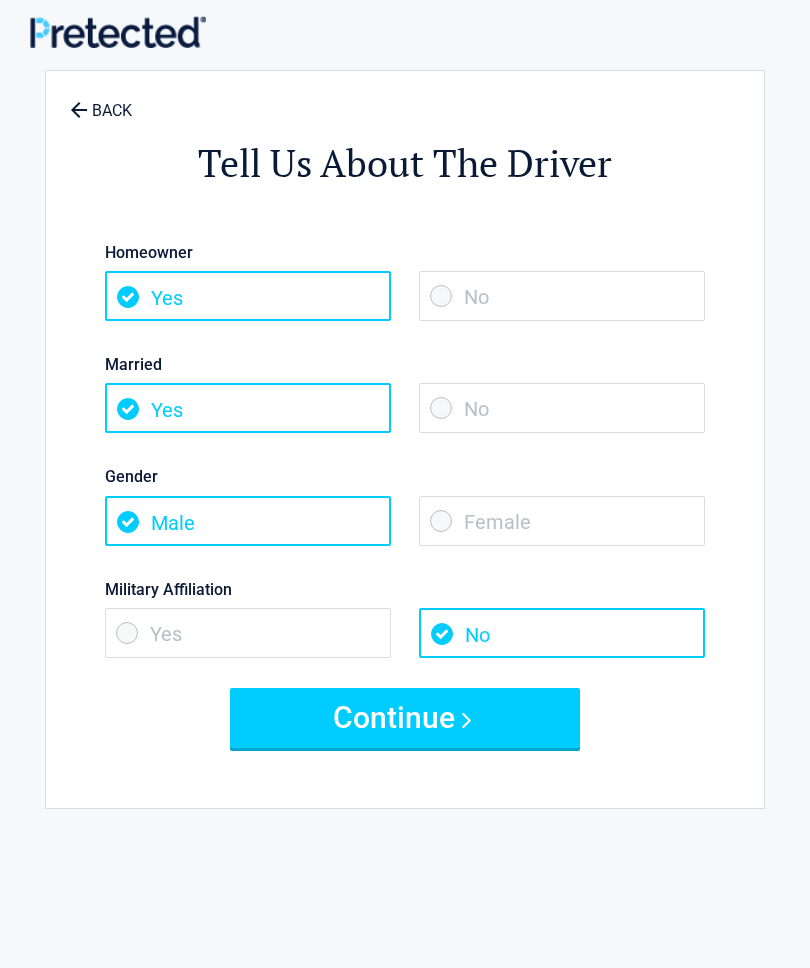click on "No" at bounding box center (562, 296) 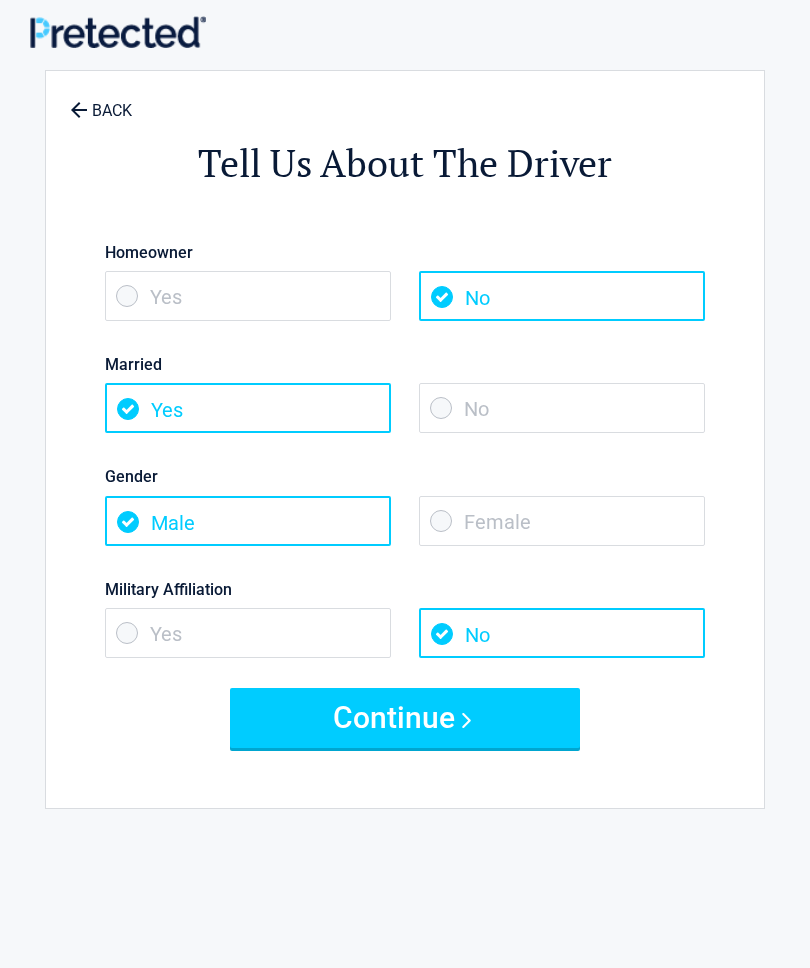 click on "No" at bounding box center (562, 408) 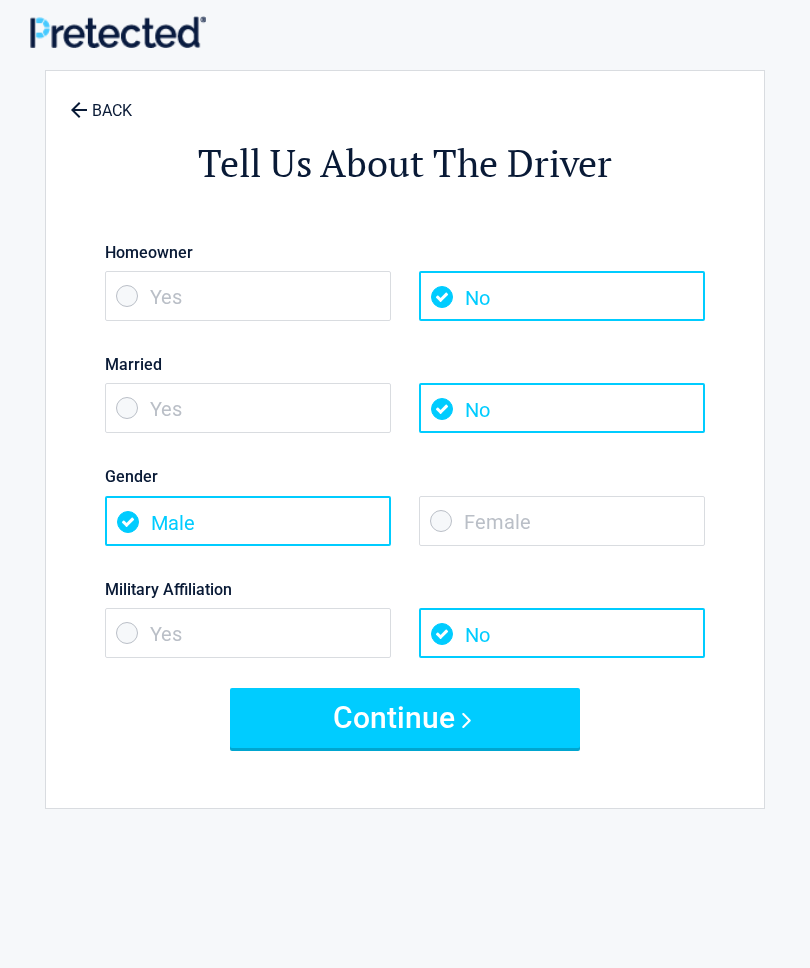 click on "Female" at bounding box center (562, 521) 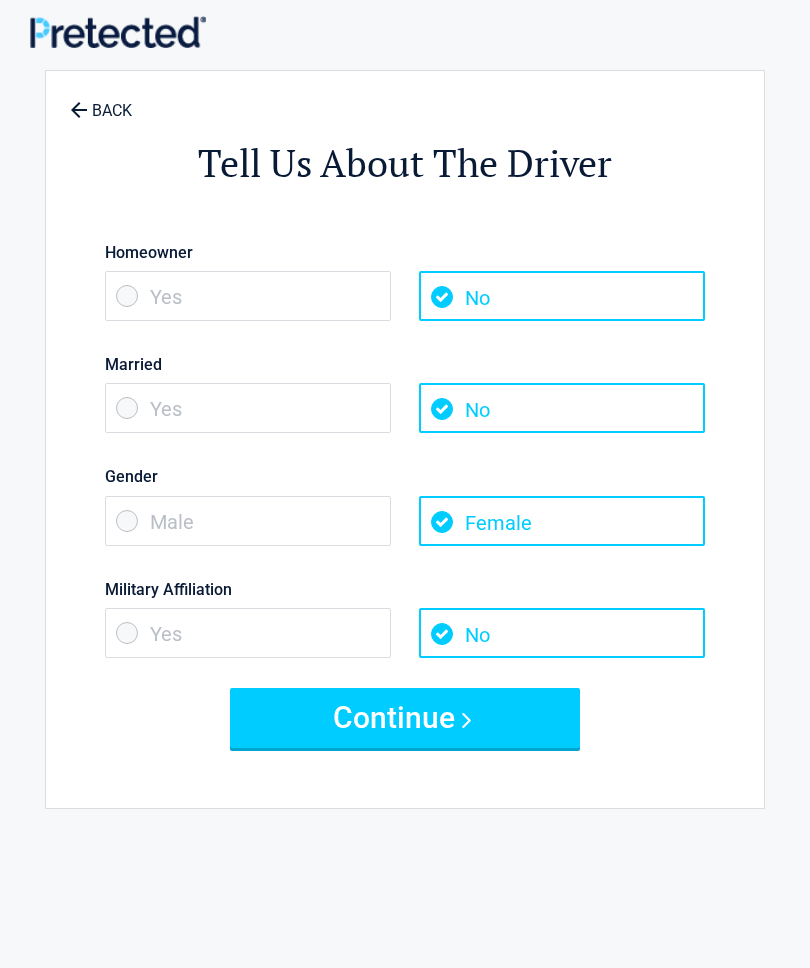 click on "Continue" at bounding box center [405, 718] 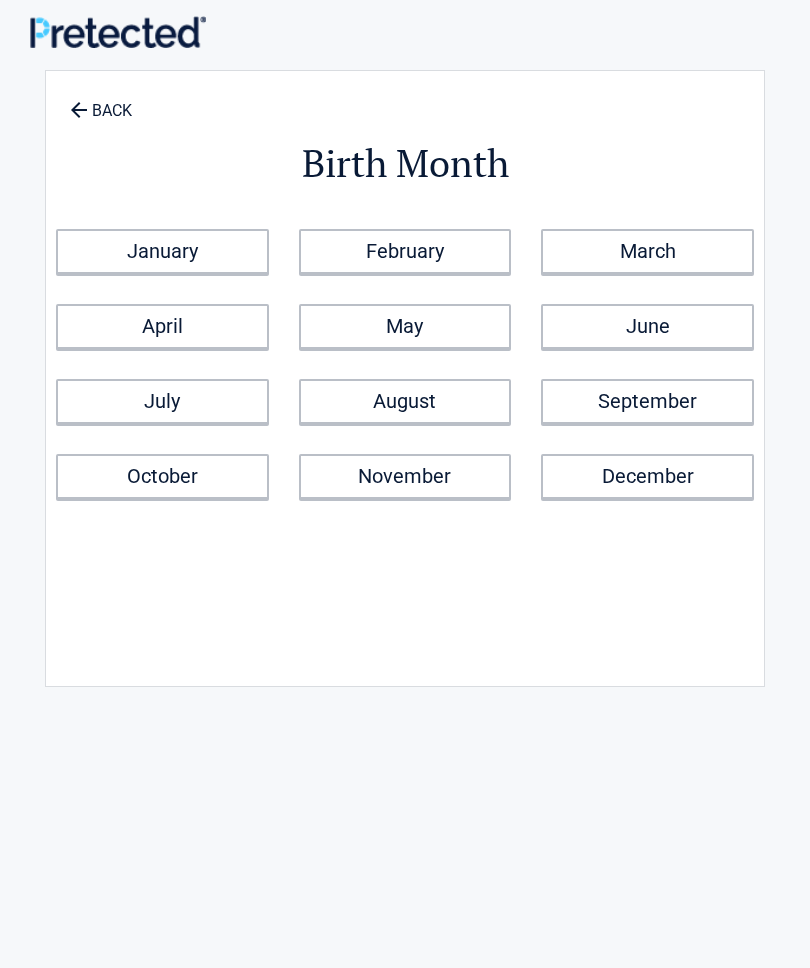 click on "May" at bounding box center (405, 326) 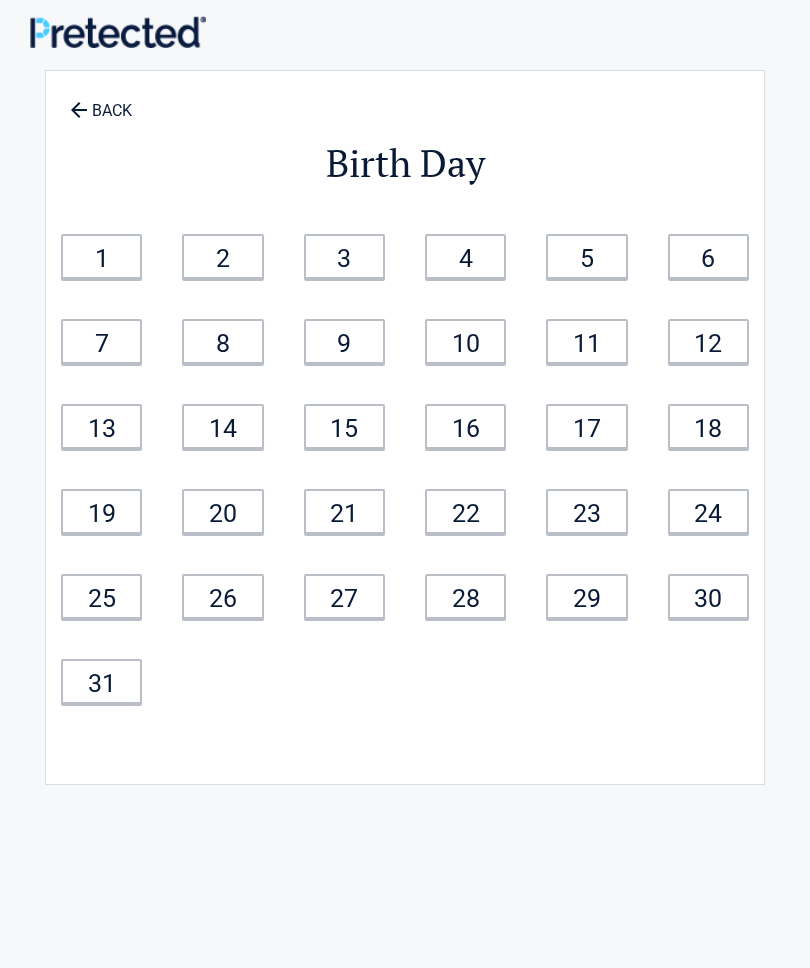 click on "1" at bounding box center [101, 256] 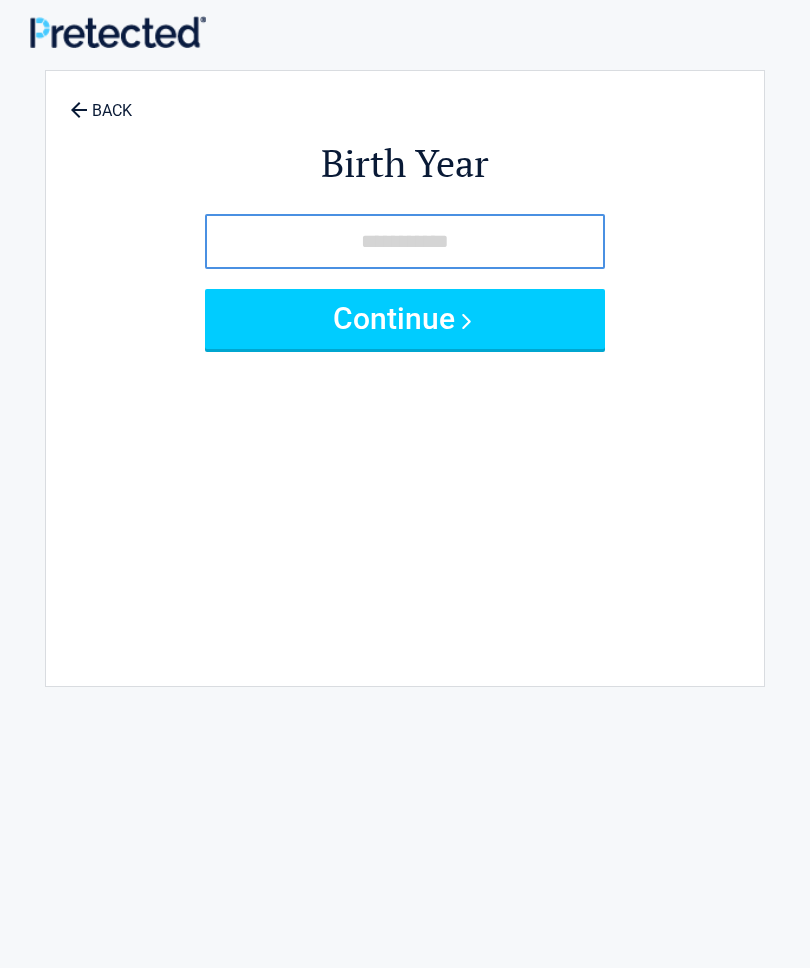 click at bounding box center [405, 241] 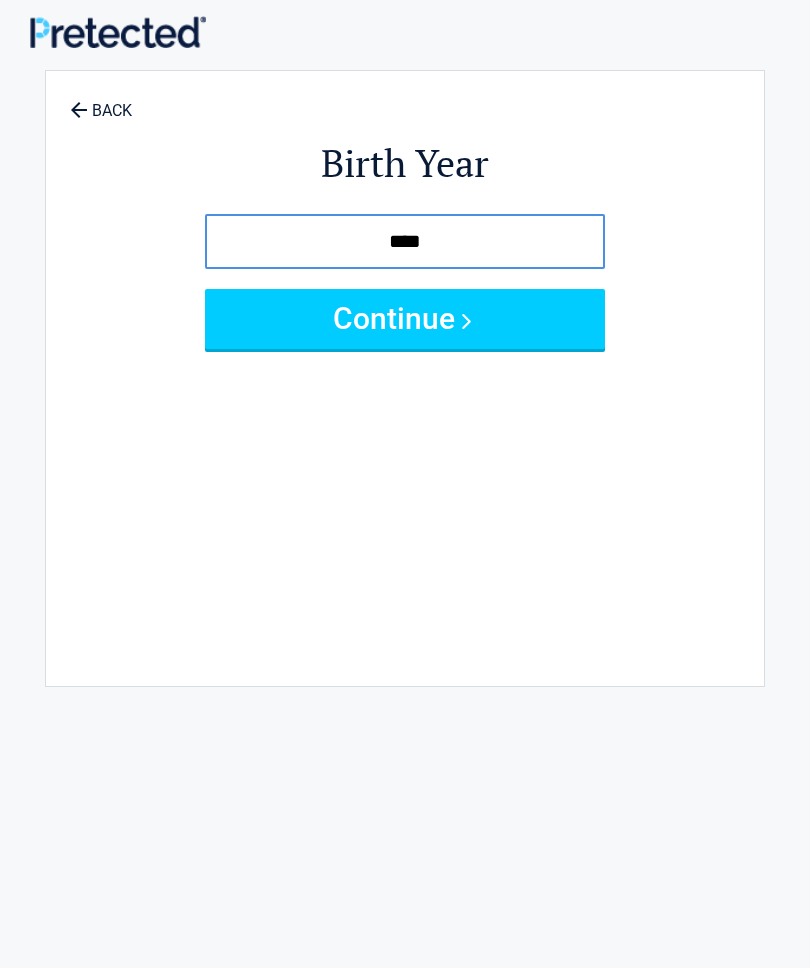 type on "****" 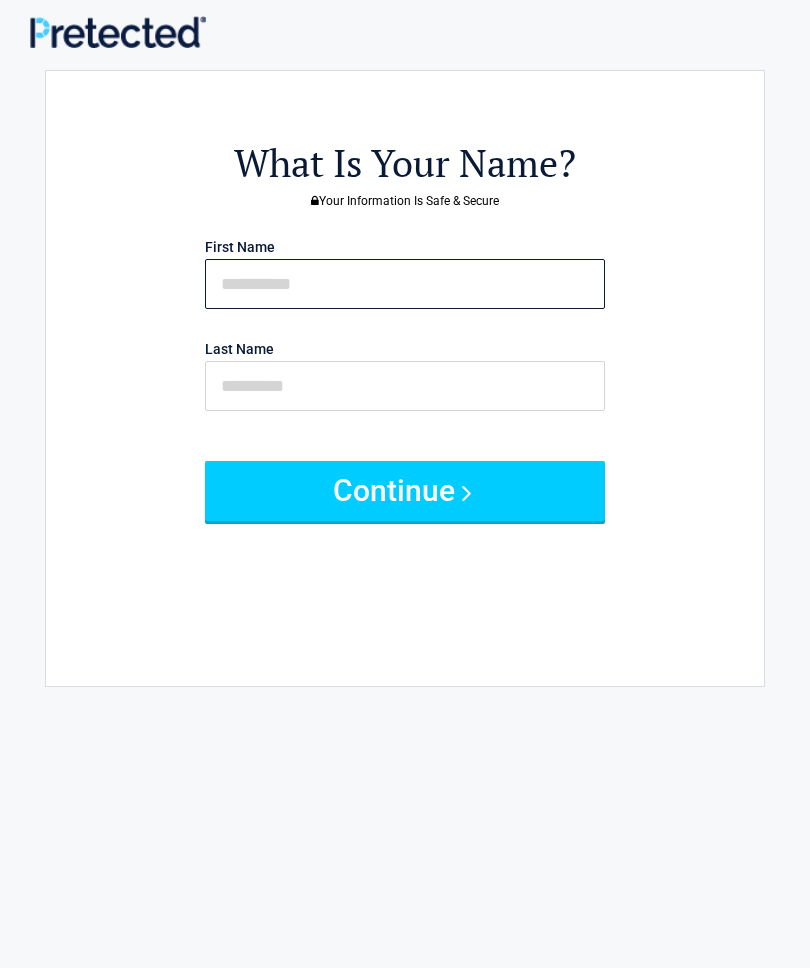 click at bounding box center (405, 284) 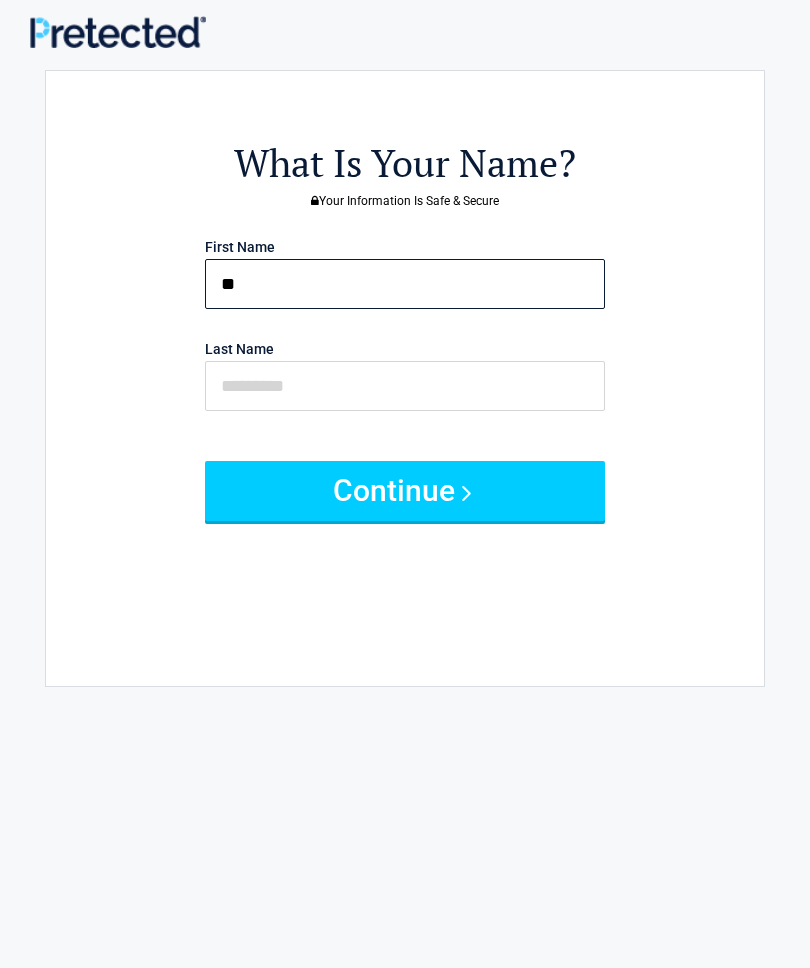 type on "**" 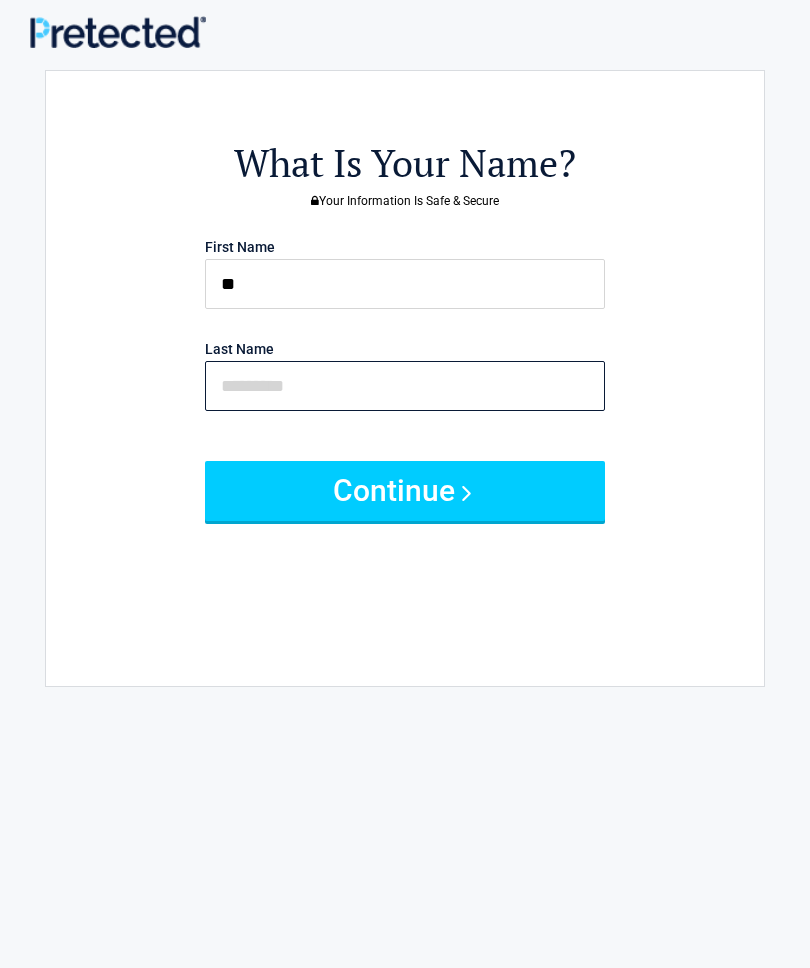 click at bounding box center (405, 386) 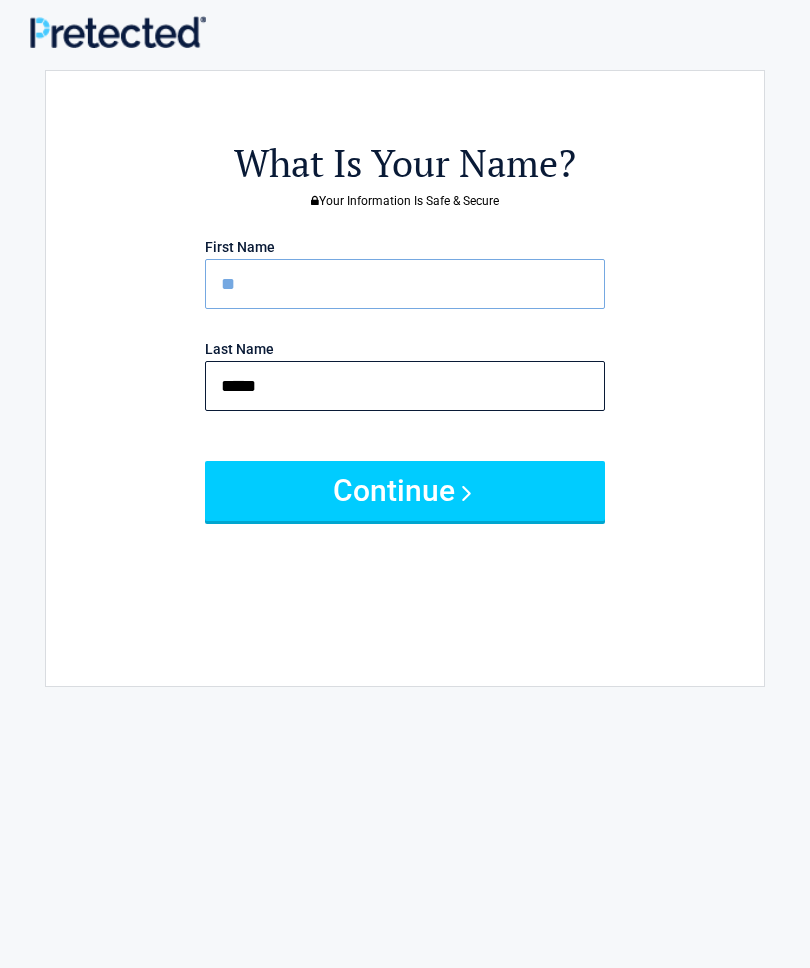 type on "*****" 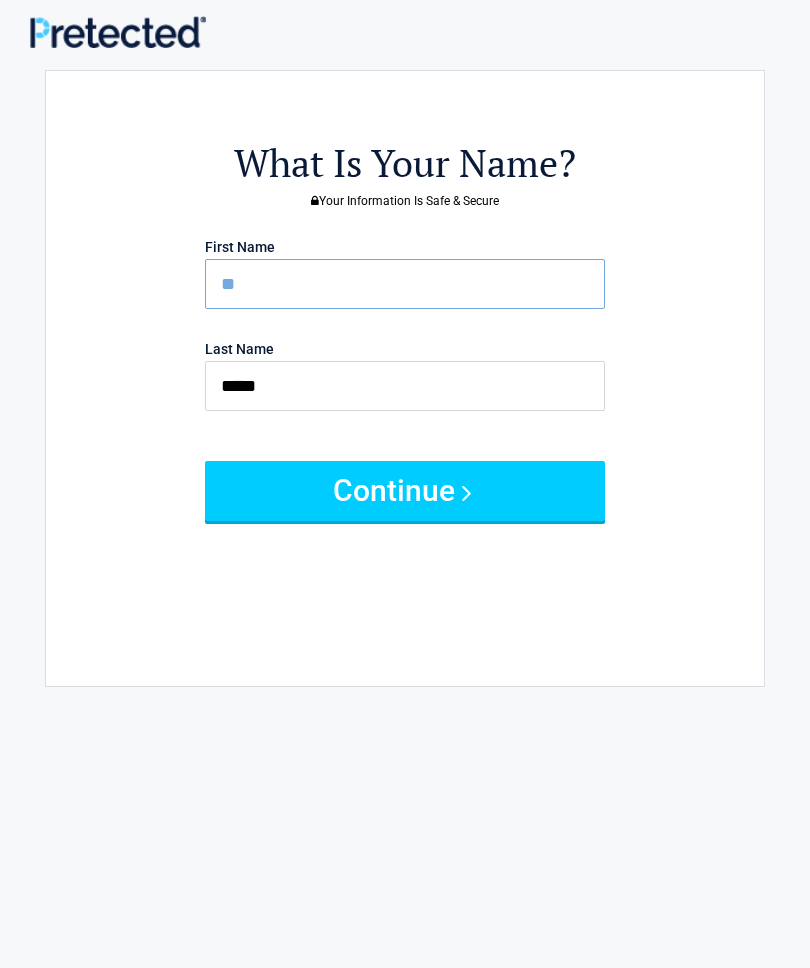 click on "Continue" at bounding box center [405, 491] 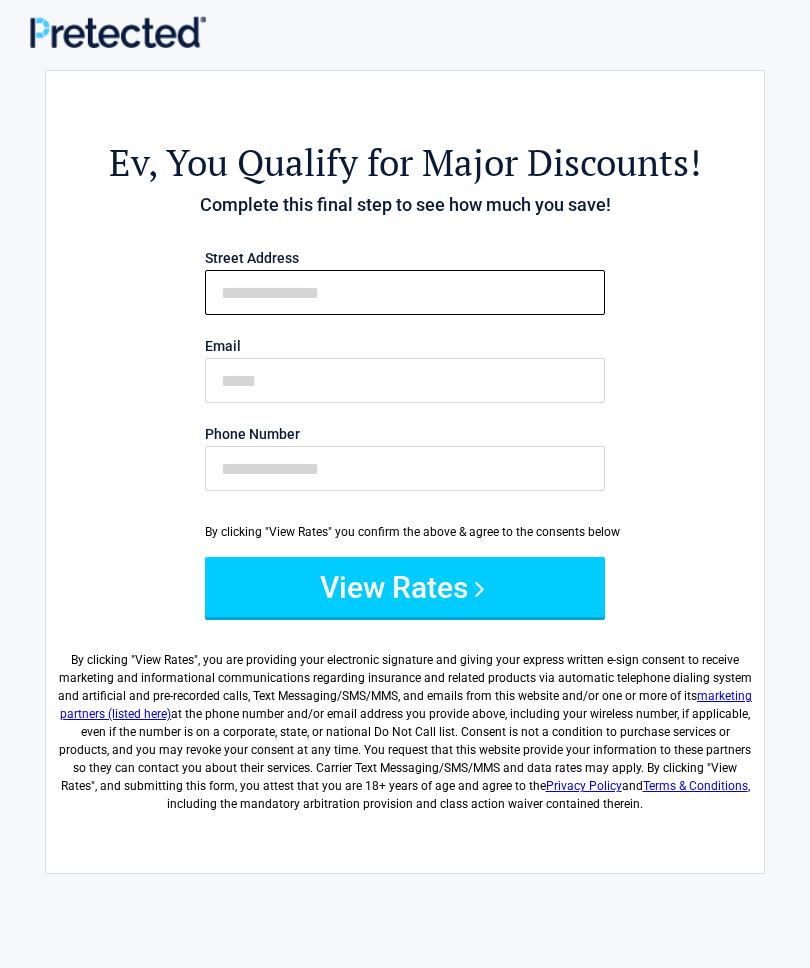 click on "First Name" at bounding box center [405, 292] 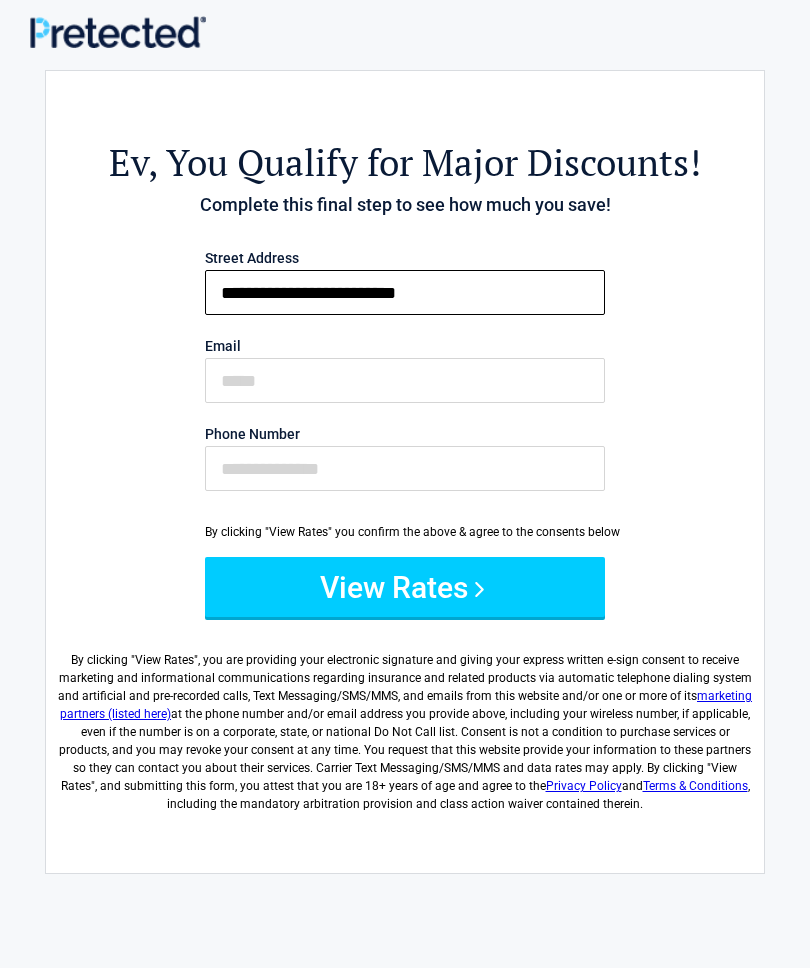 type on "**********" 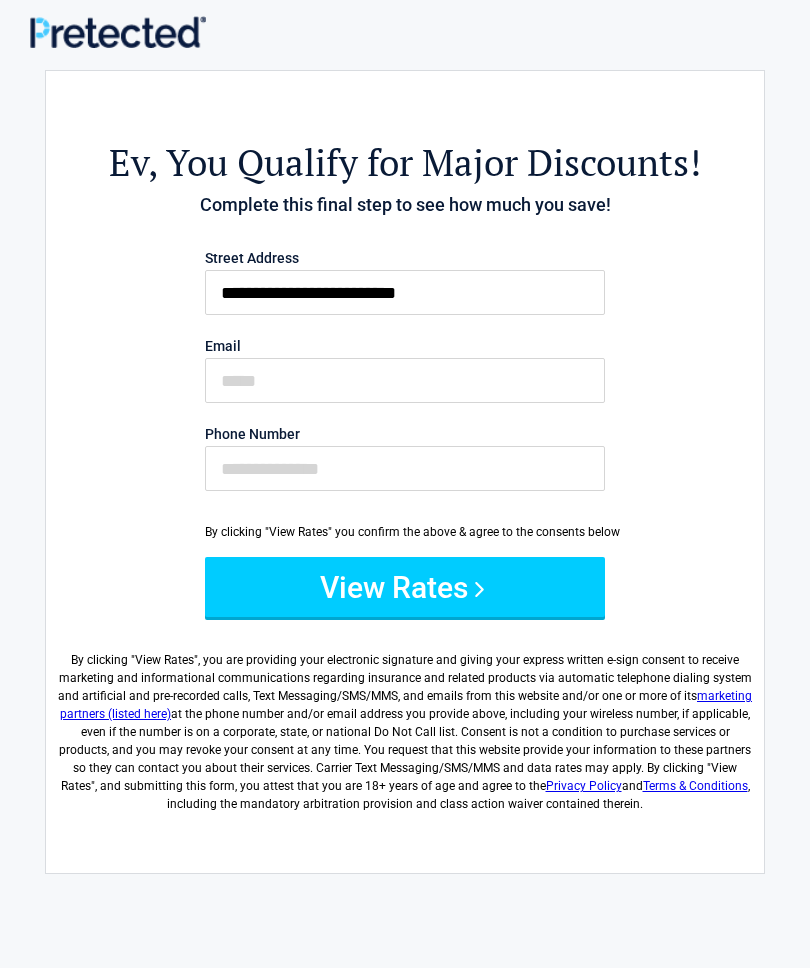 click on "Email" at bounding box center (405, 380) 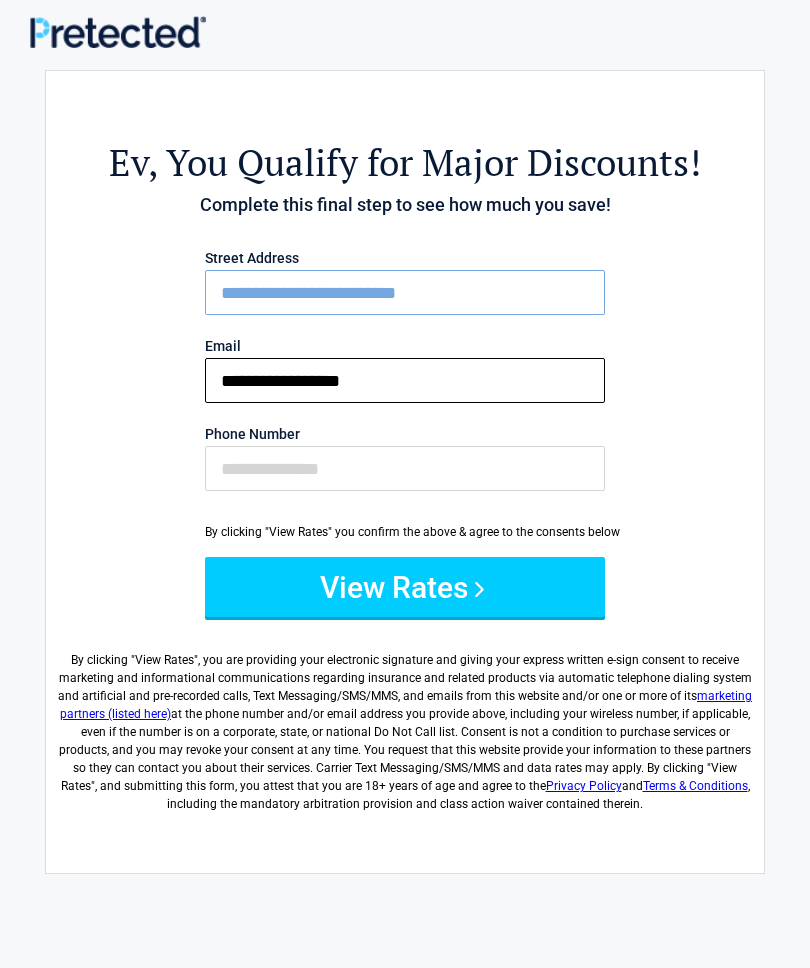 type on "**********" 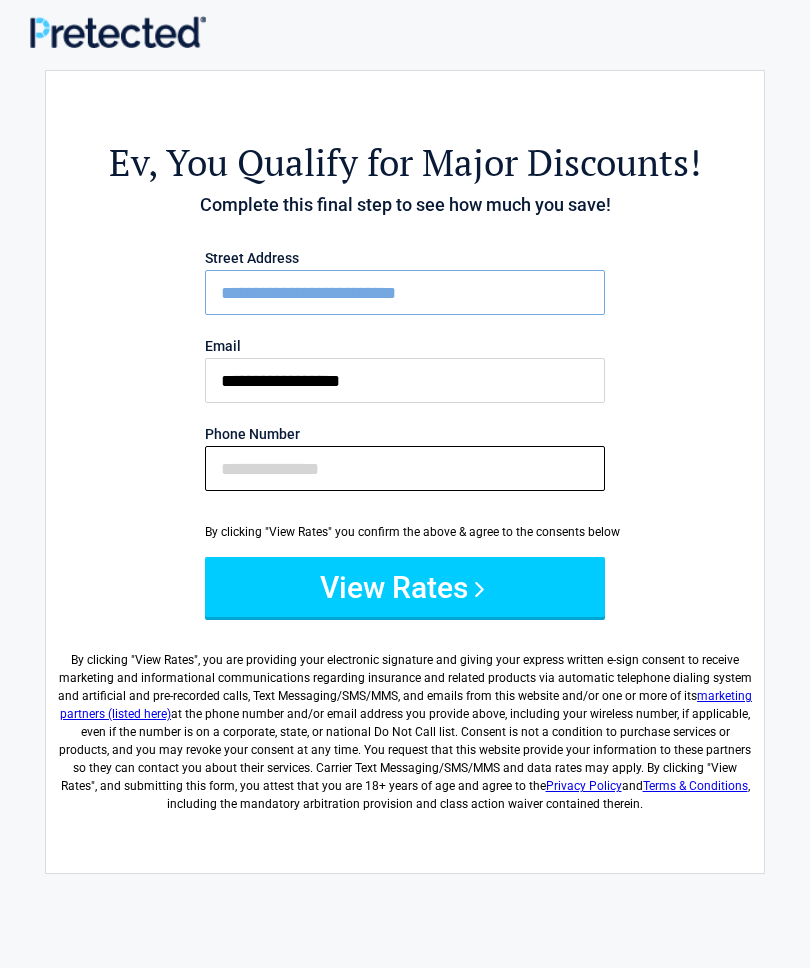 click on "Phone Number" at bounding box center [405, 468] 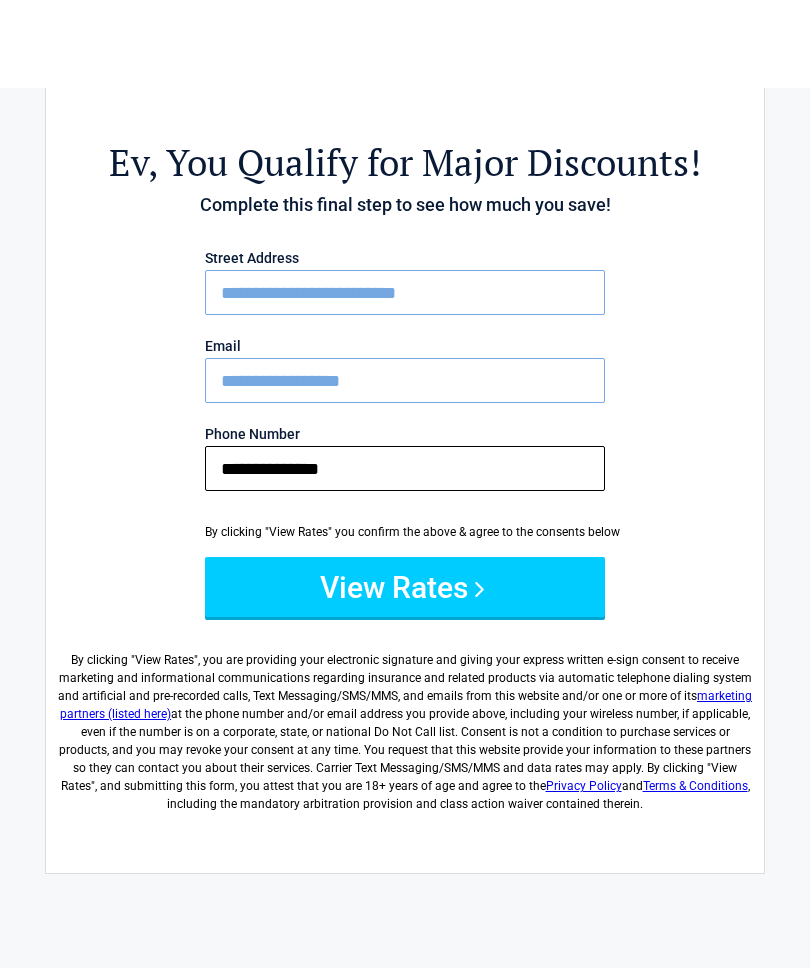 scroll, scrollTop: 87, scrollLeft: 0, axis: vertical 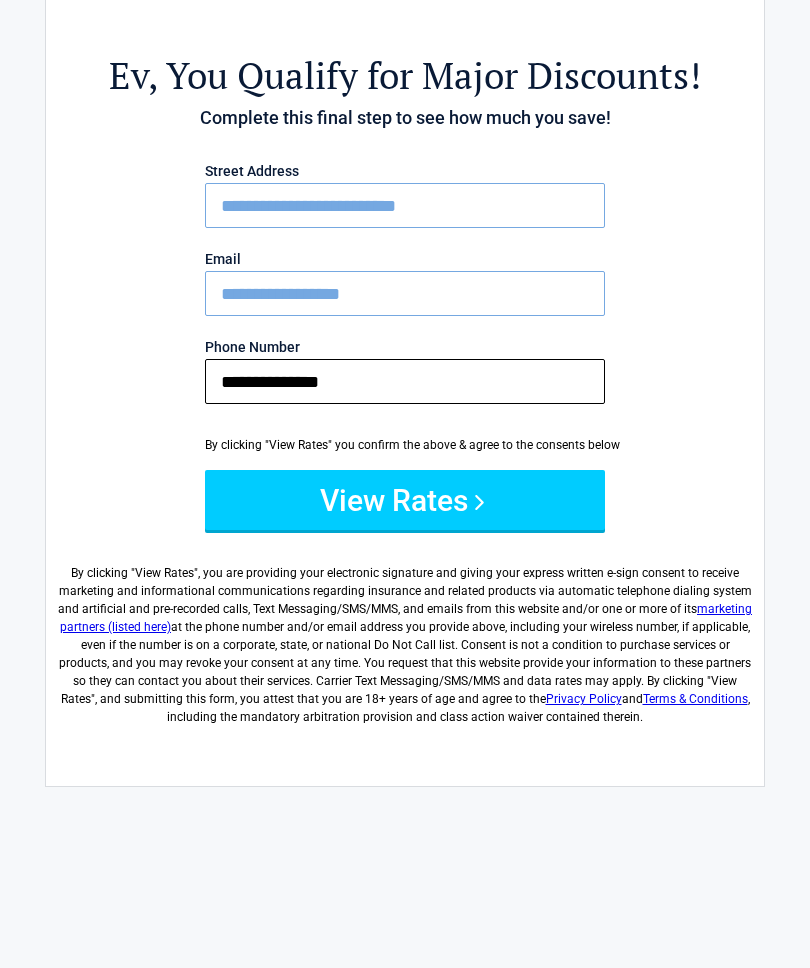type on "**********" 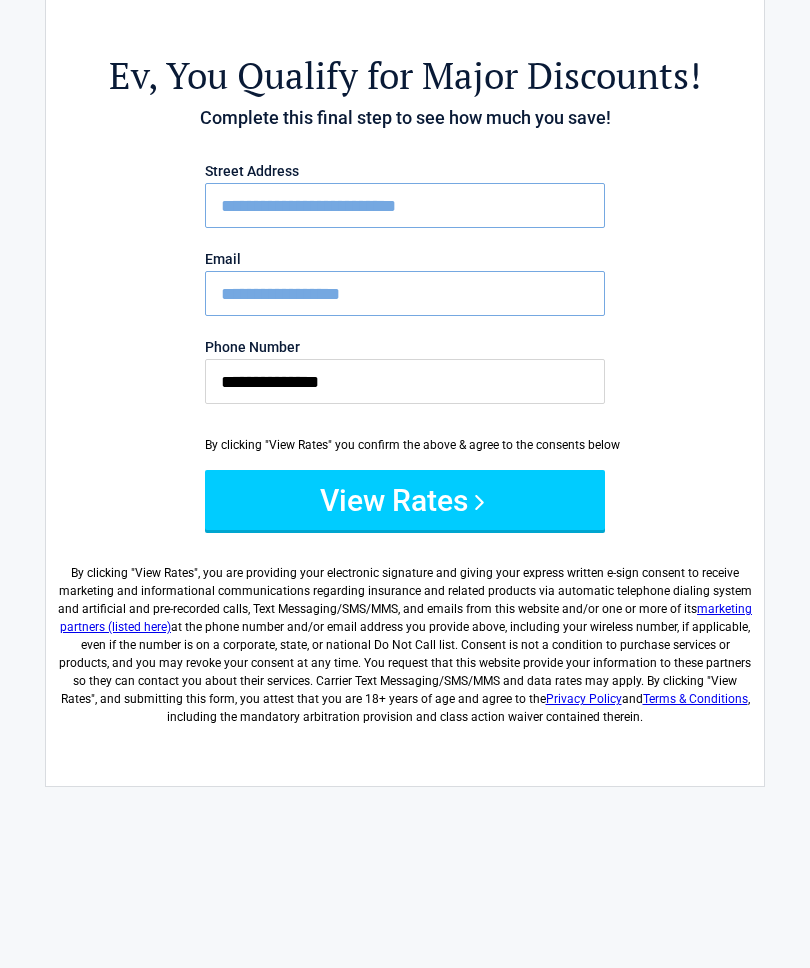 click on "View Rates" at bounding box center (405, 500) 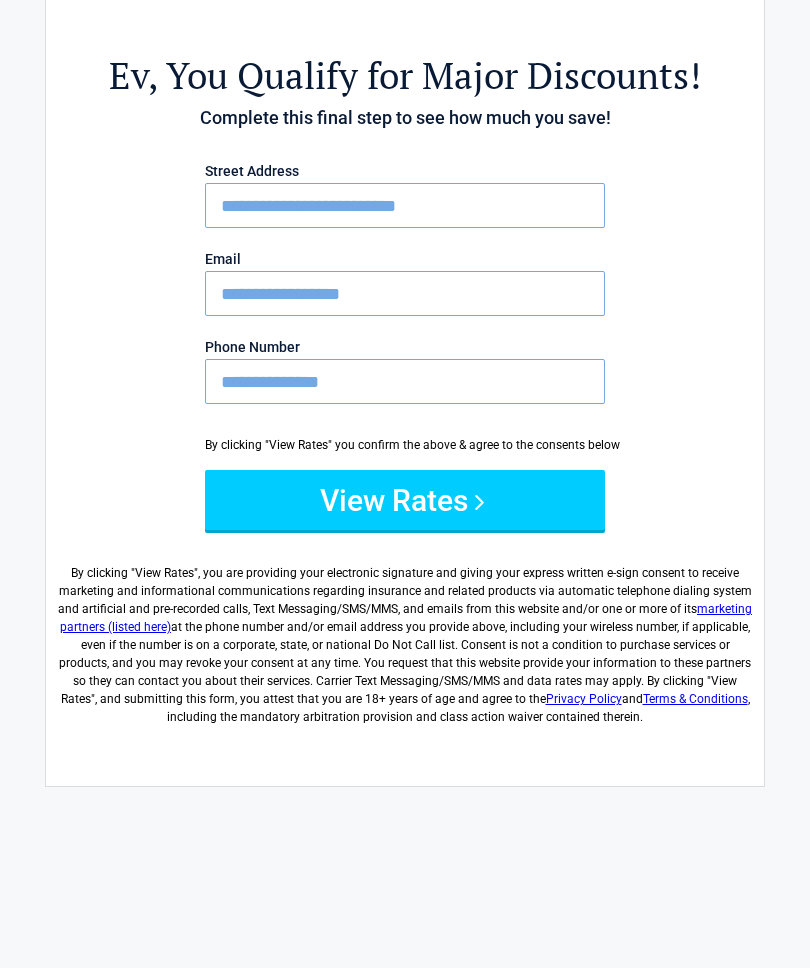 scroll, scrollTop: 150, scrollLeft: 0, axis: vertical 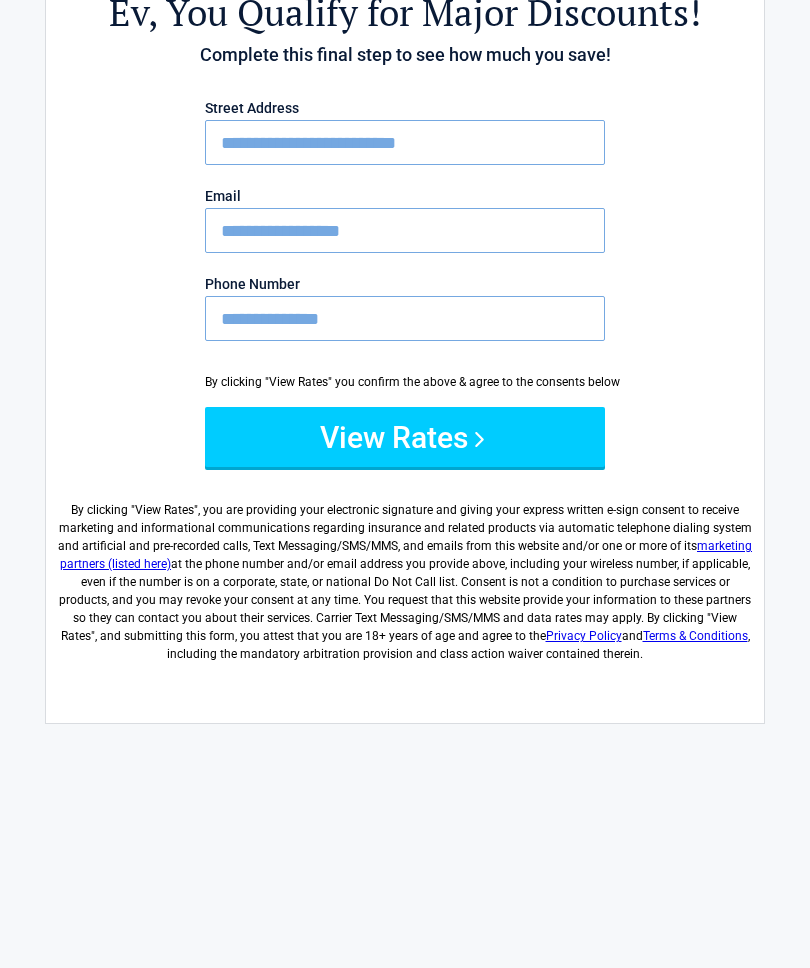 click on "**********" at bounding box center (405, 230) 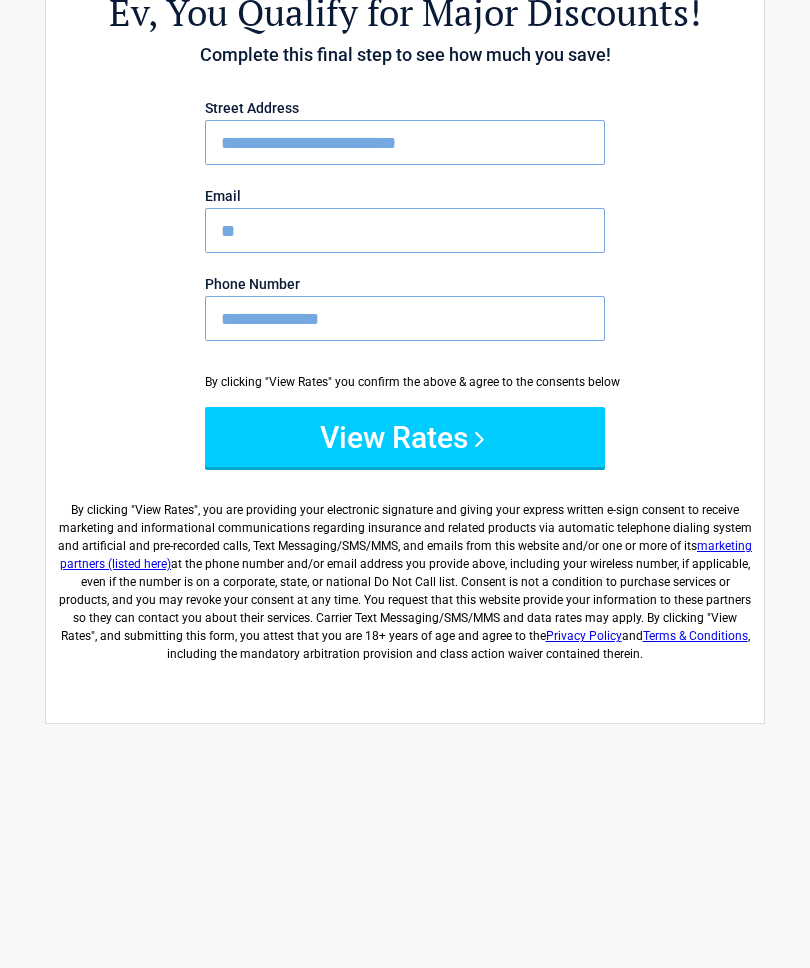 type on "*" 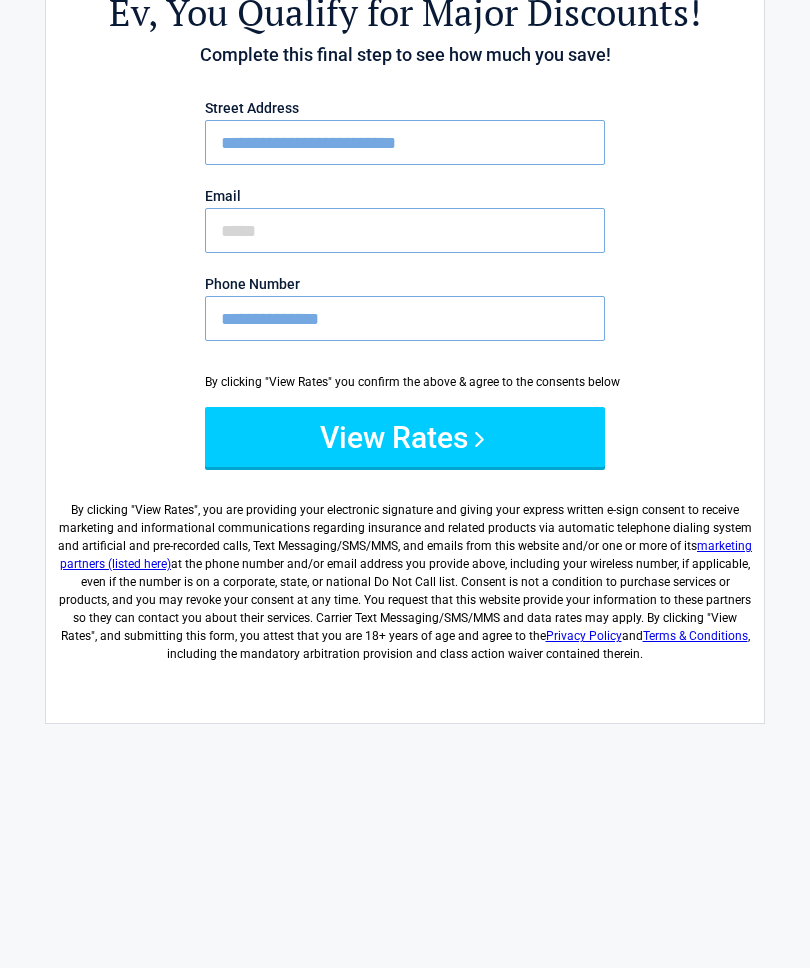 type 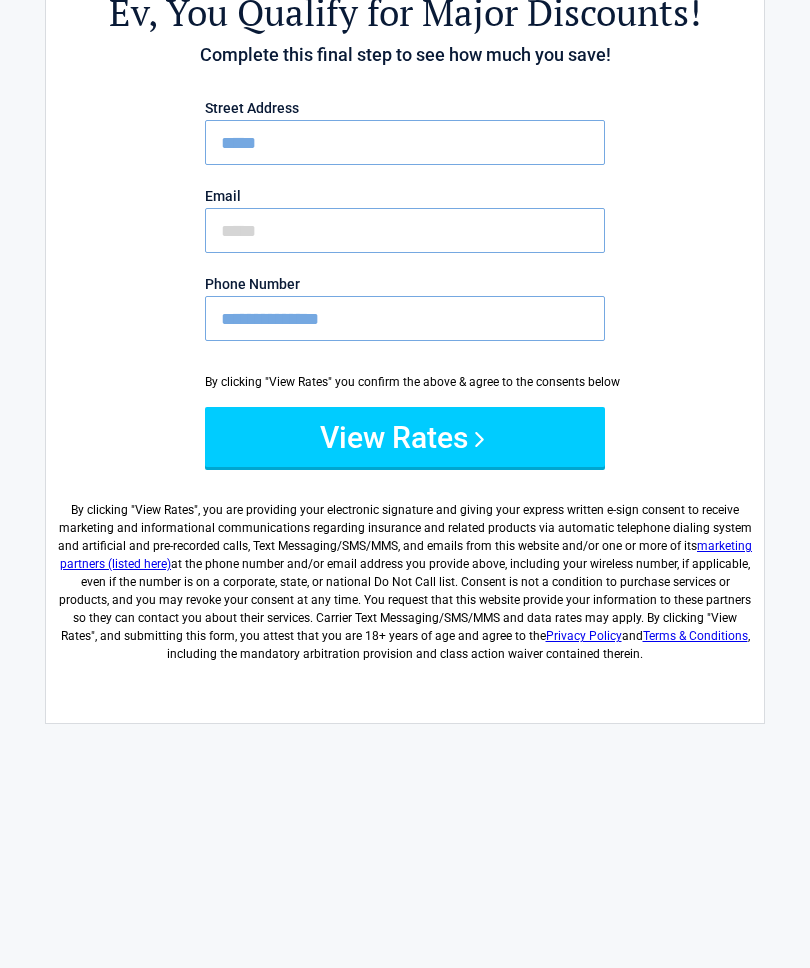 type on "****" 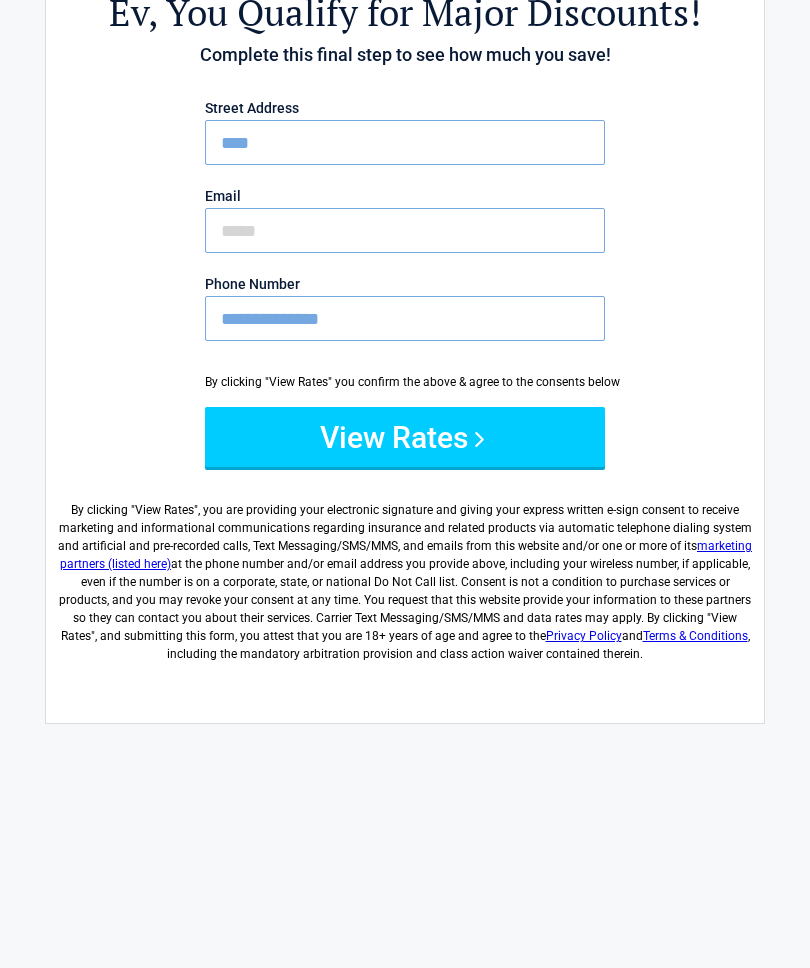 type 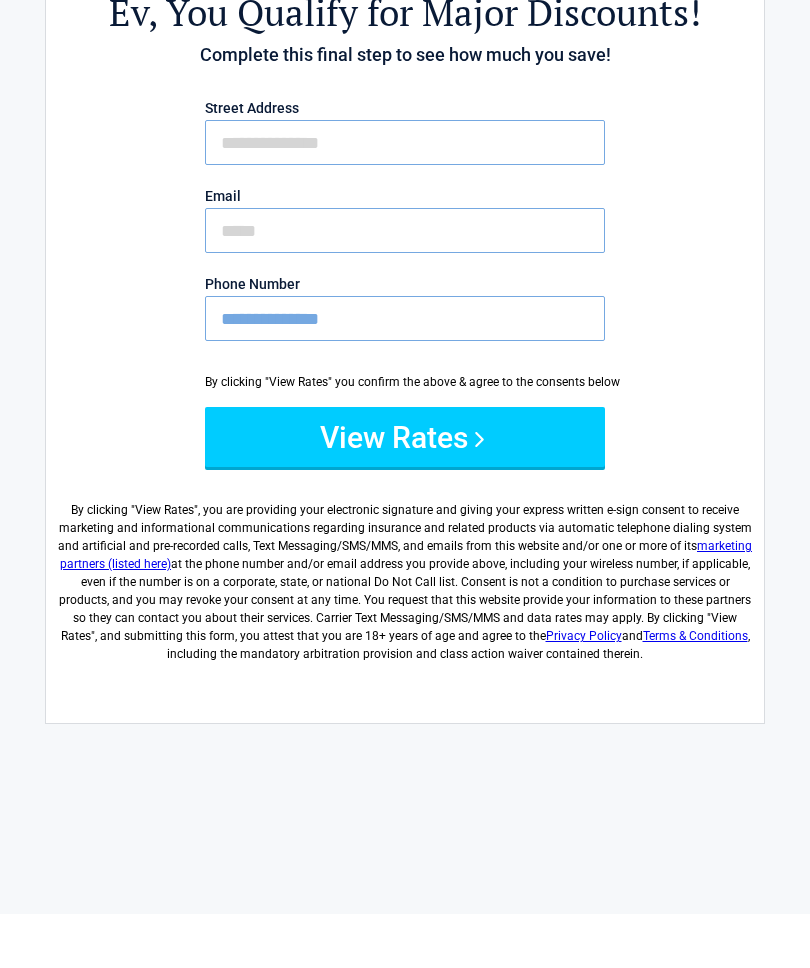scroll, scrollTop: 0, scrollLeft: 0, axis: both 